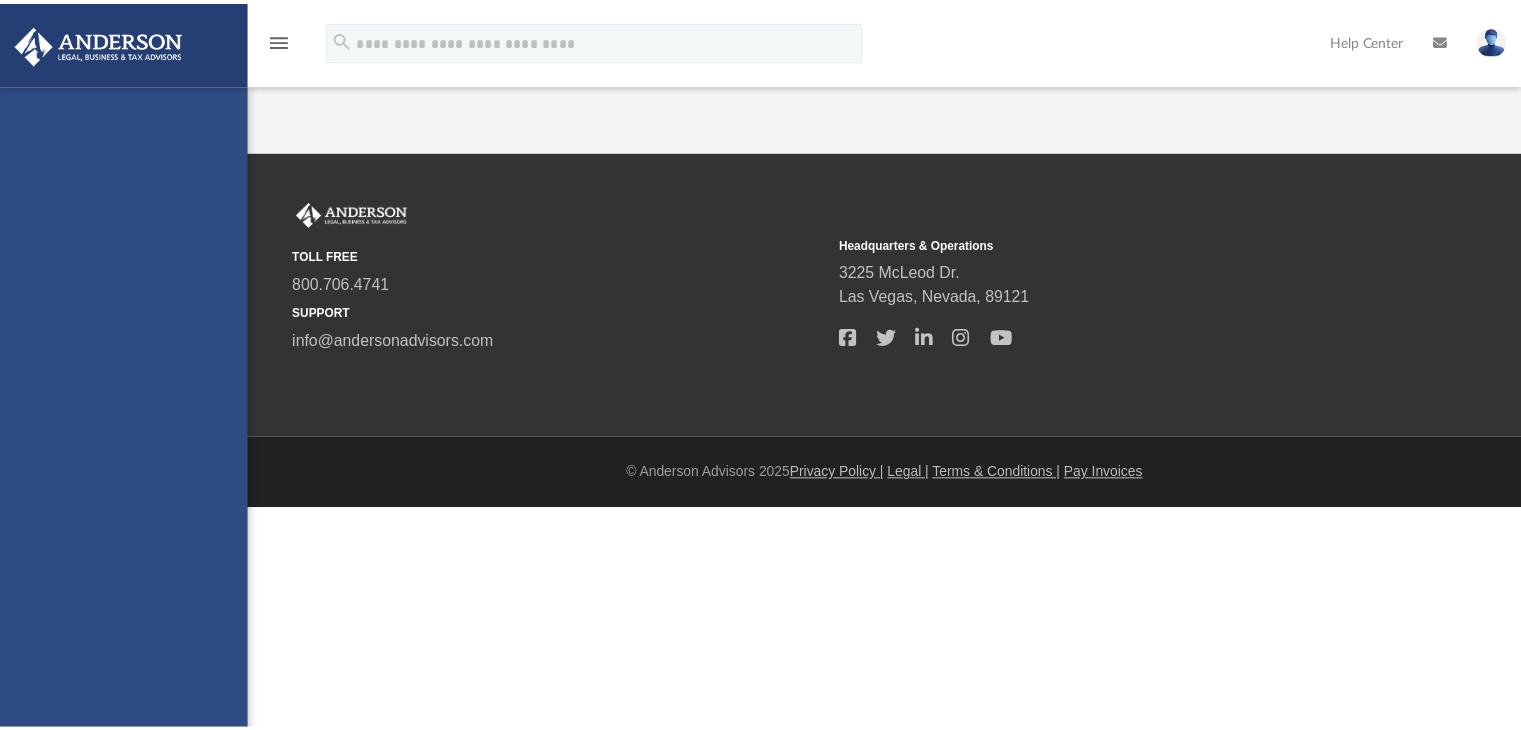 scroll, scrollTop: 0, scrollLeft: 0, axis: both 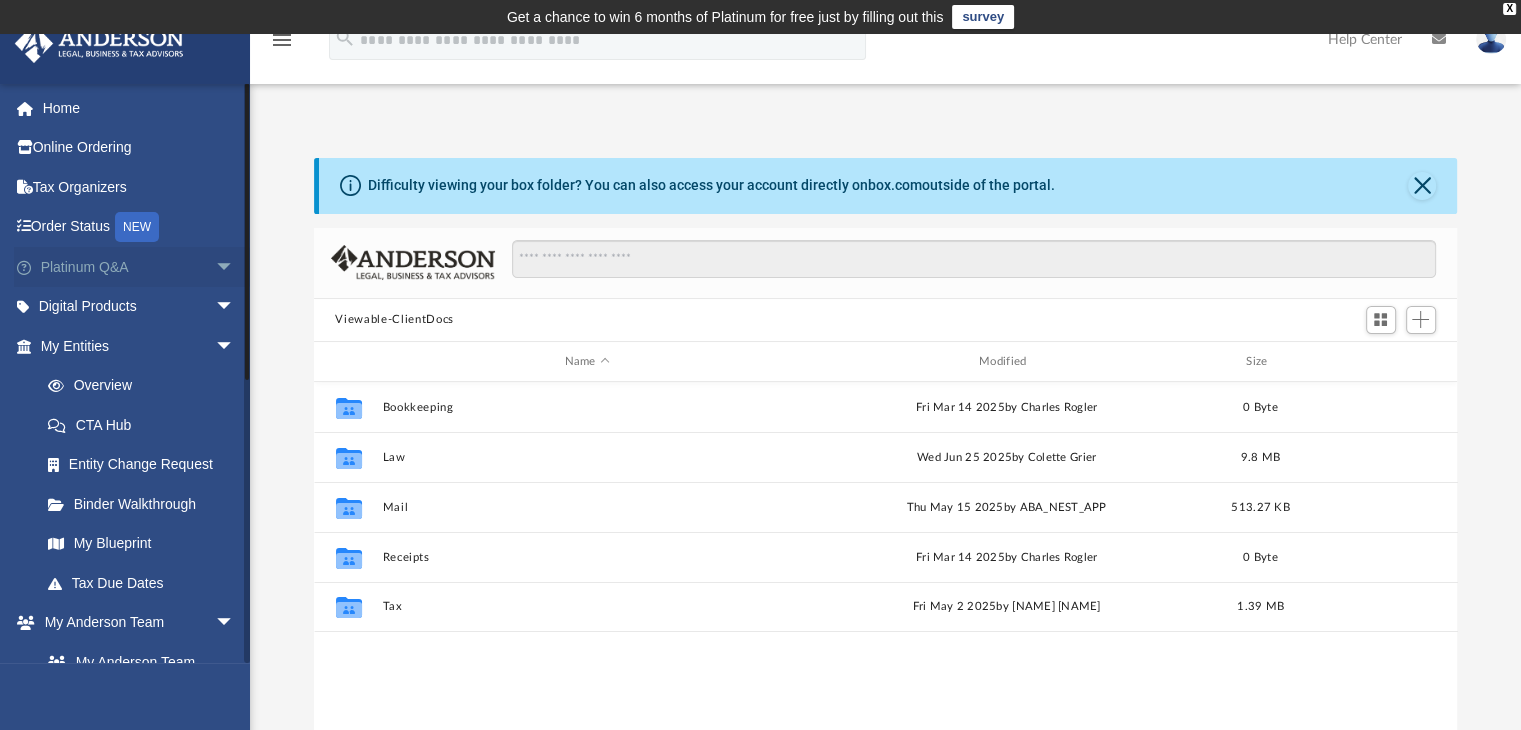 click on "arrow_drop_down" at bounding box center [235, 267] 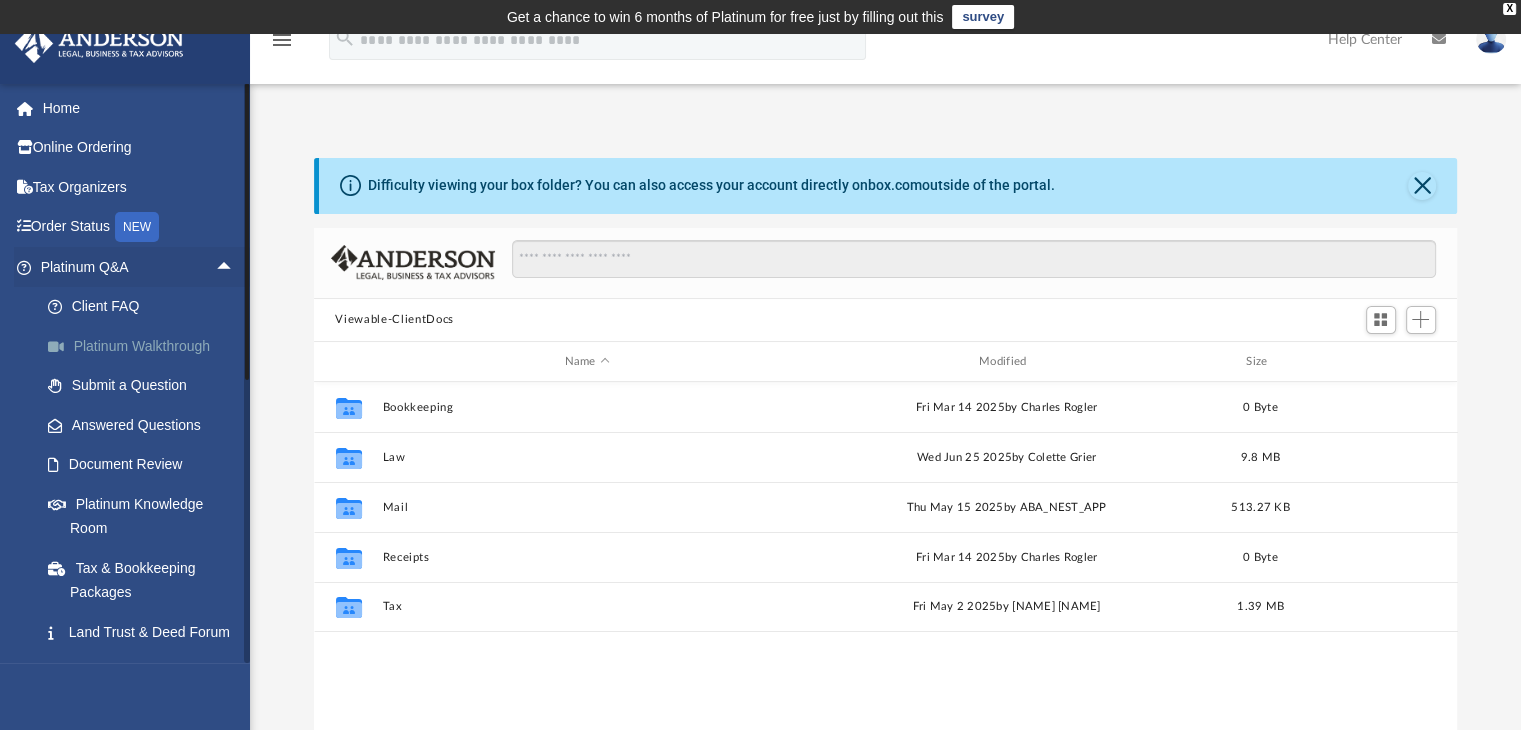 click on "Platinum Walkthrough" at bounding box center [146, 346] 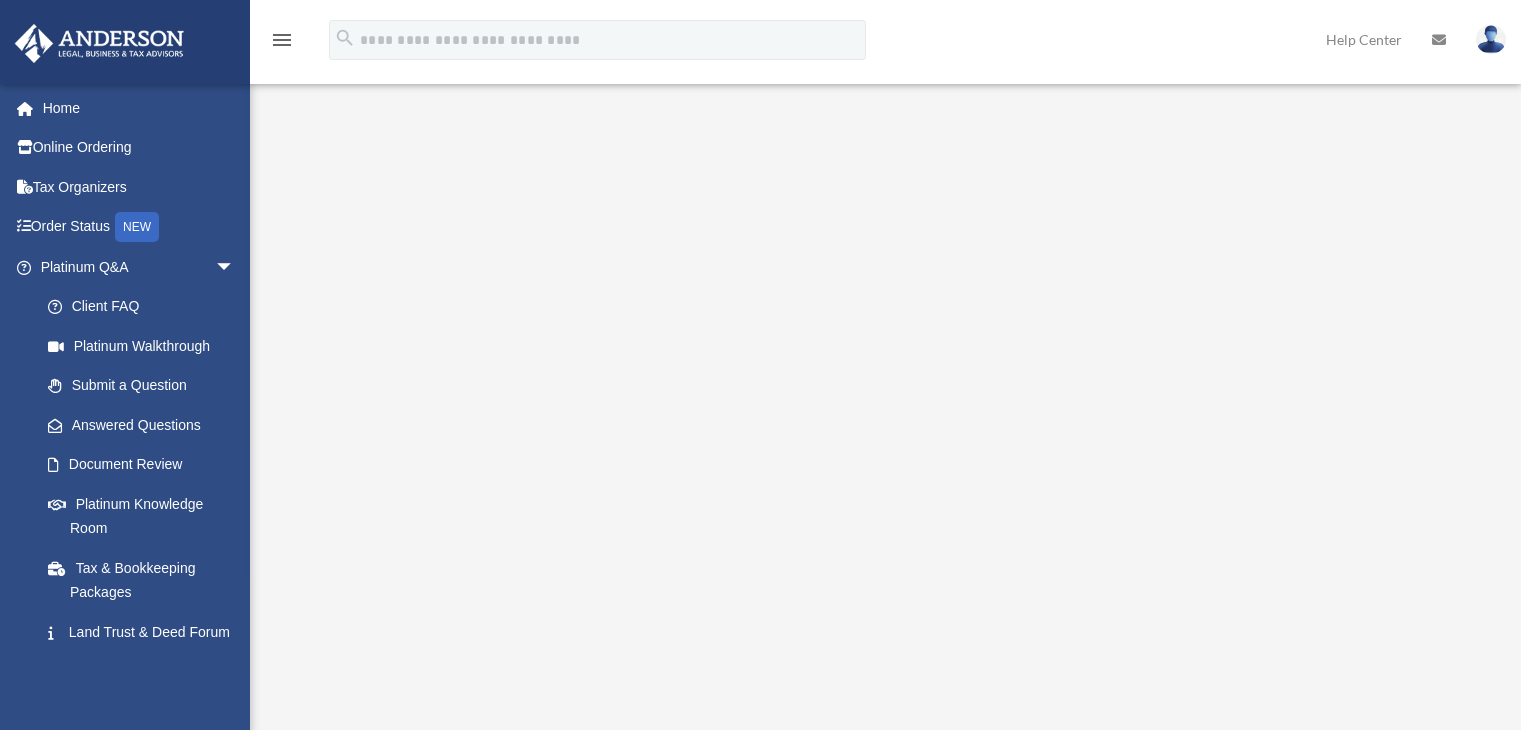 scroll, scrollTop: 0, scrollLeft: 0, axis: both 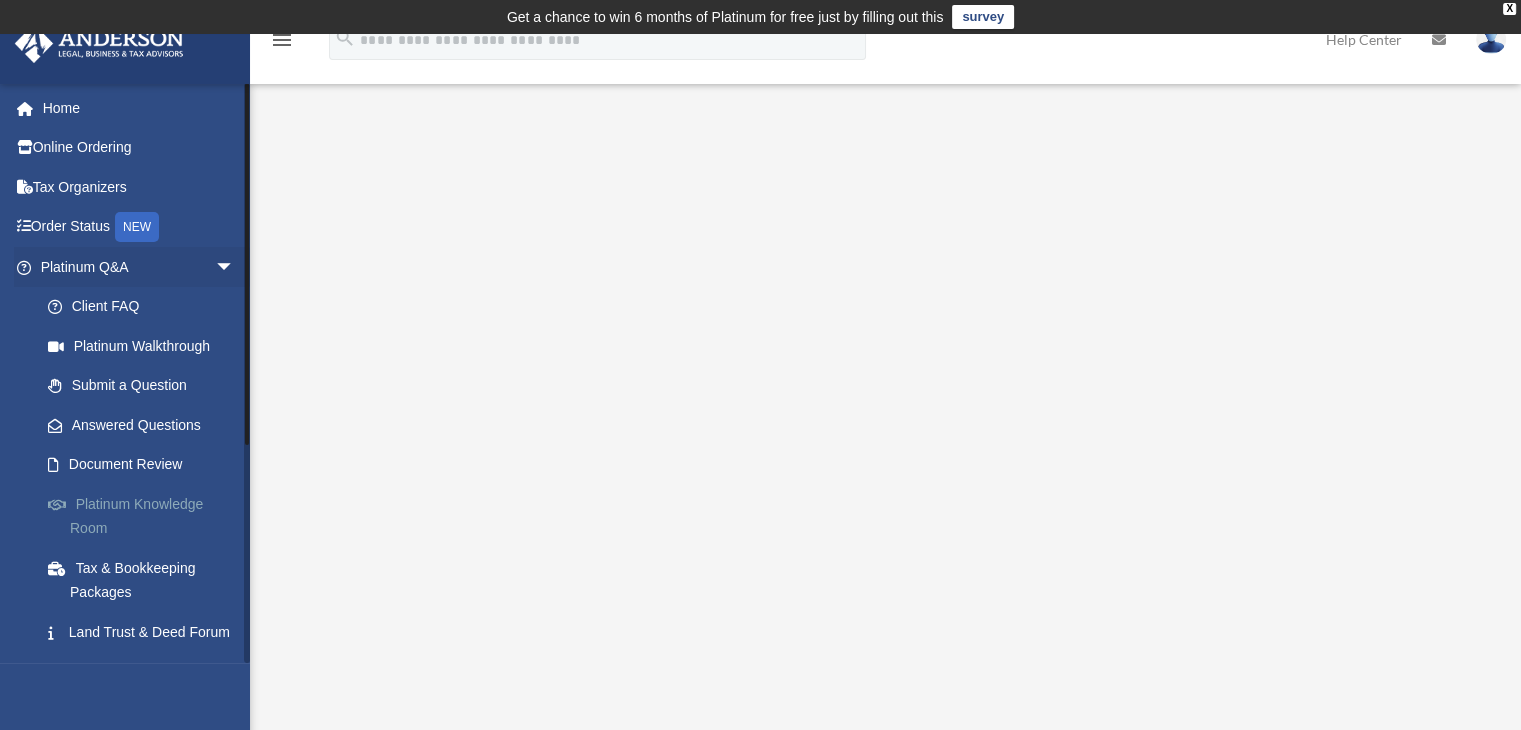 click on "Platinum Knowledge Room" at bounding box center (146, 516) 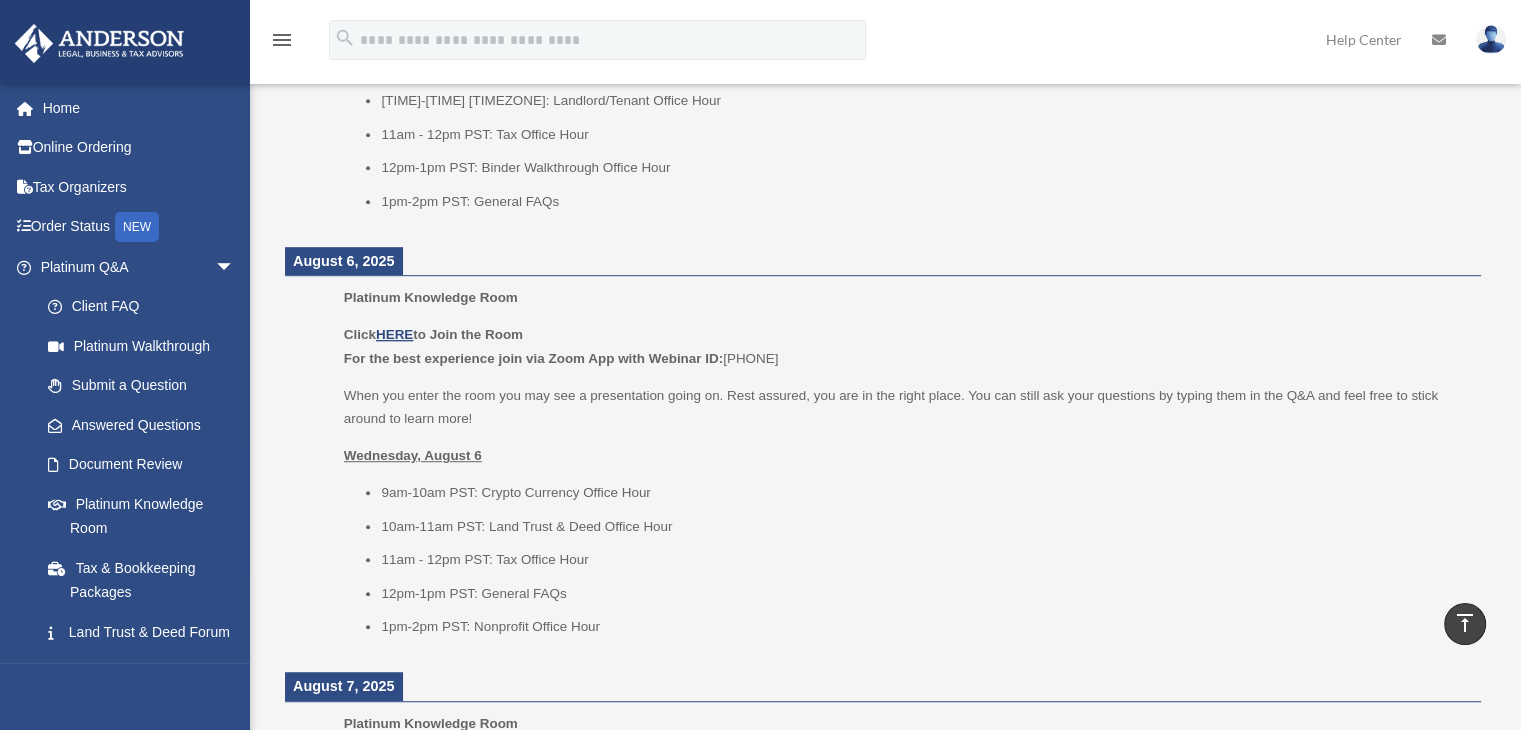 scroll, scrollTop: 1210, scrollLeft: 0, axis: vertical 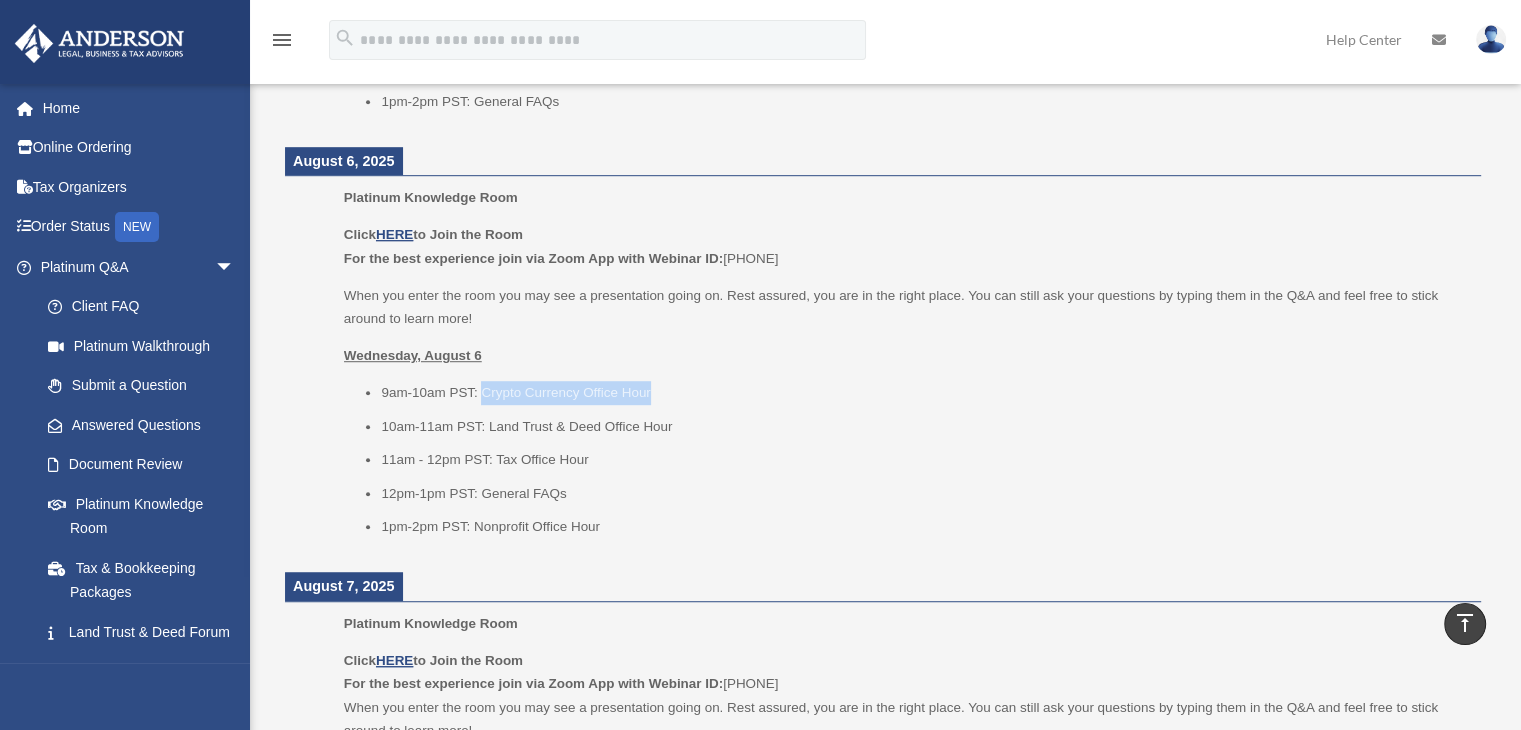 drag, startPoint x: 482, startPoint y: 394, endPoint x: 657, endPoint y: 390, distance: 175.04572 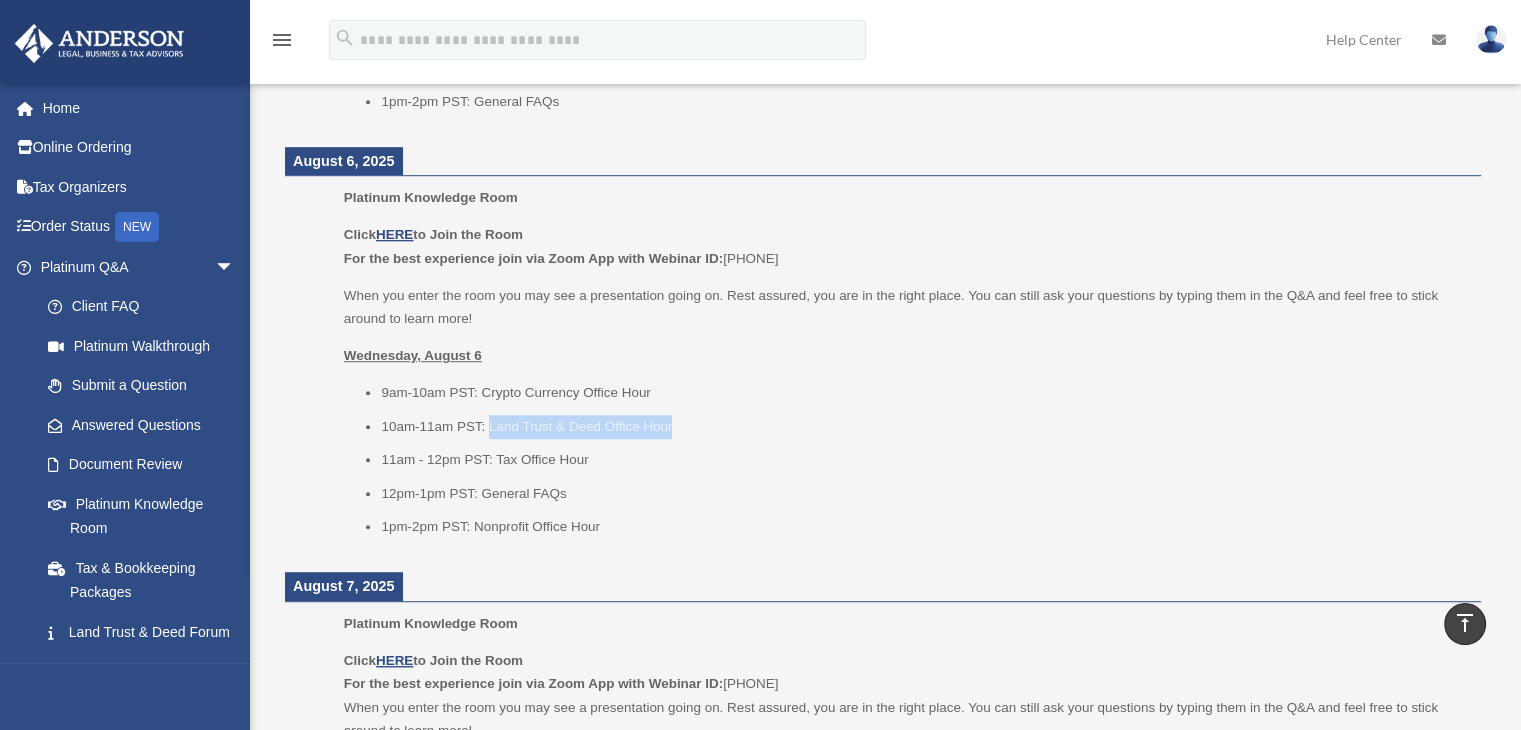 drag, startPoint x: 491, startPoint y: 427, endPoint x: 692, endPoint y: 428, distance: 201.00249 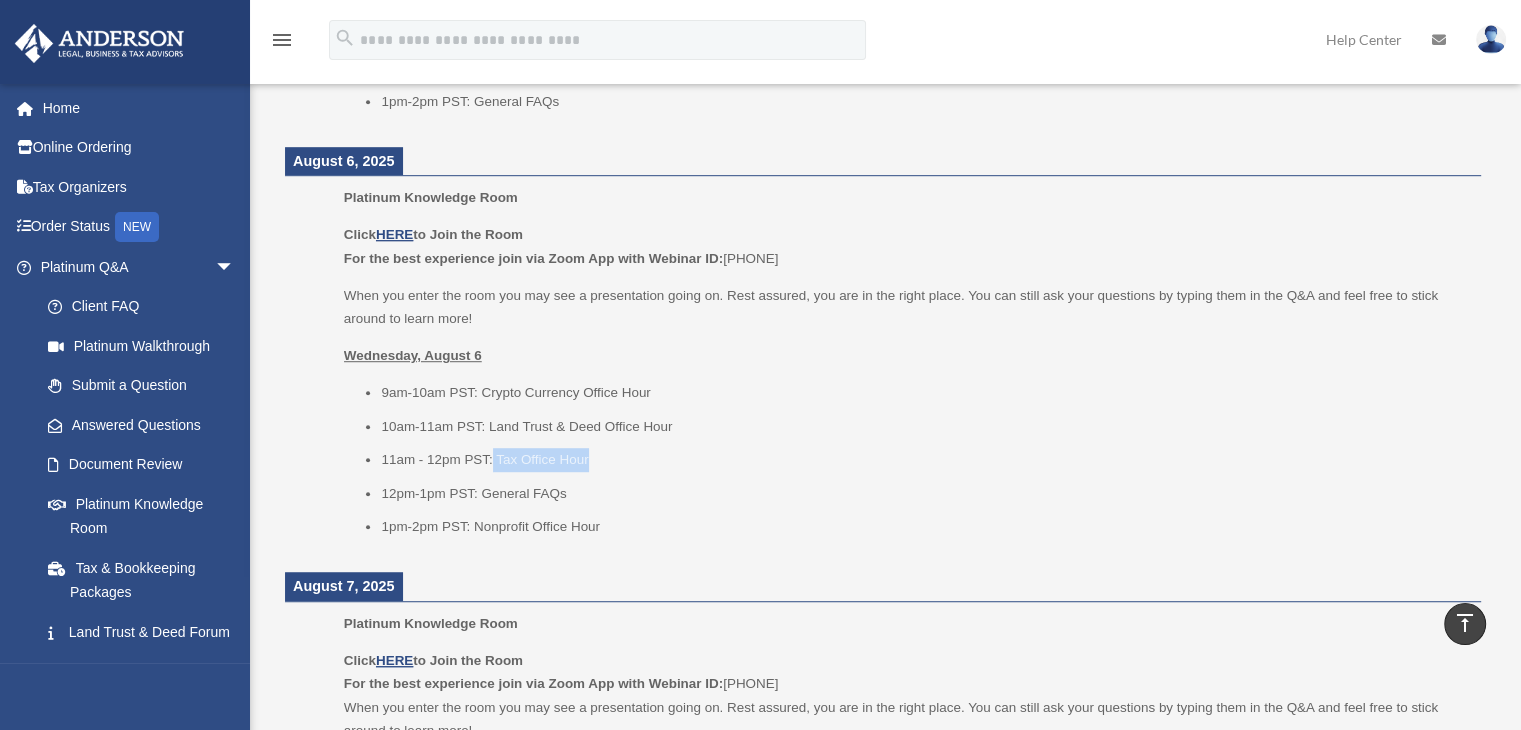 drag, startPoint x: 491, startPoint y: 462, endPoint x: 620, endPoint y: 462, distance: 129 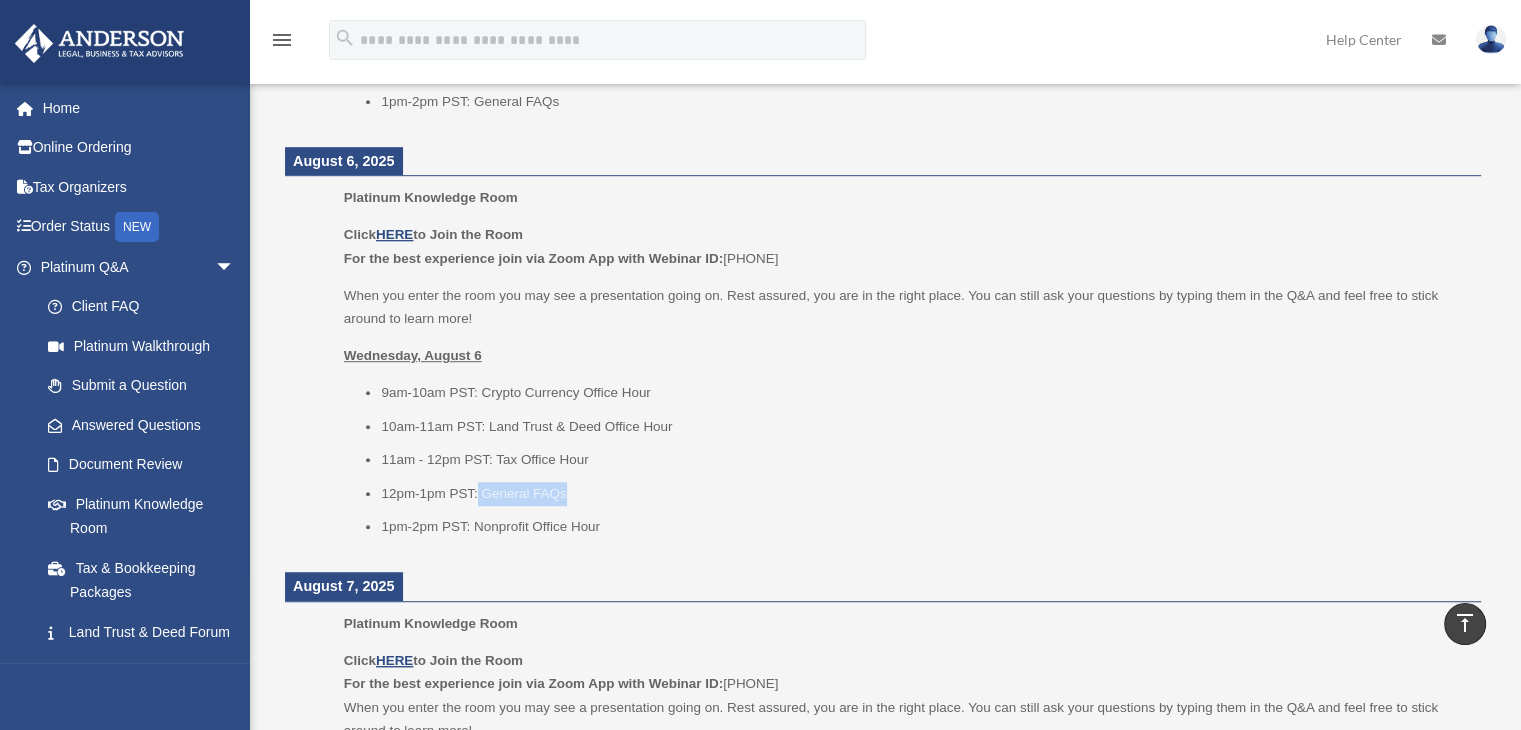 drag, startPoint x: 476, startPoint y: 494, endPoint x: 595, endPoint y: 492, distance: 119.01681 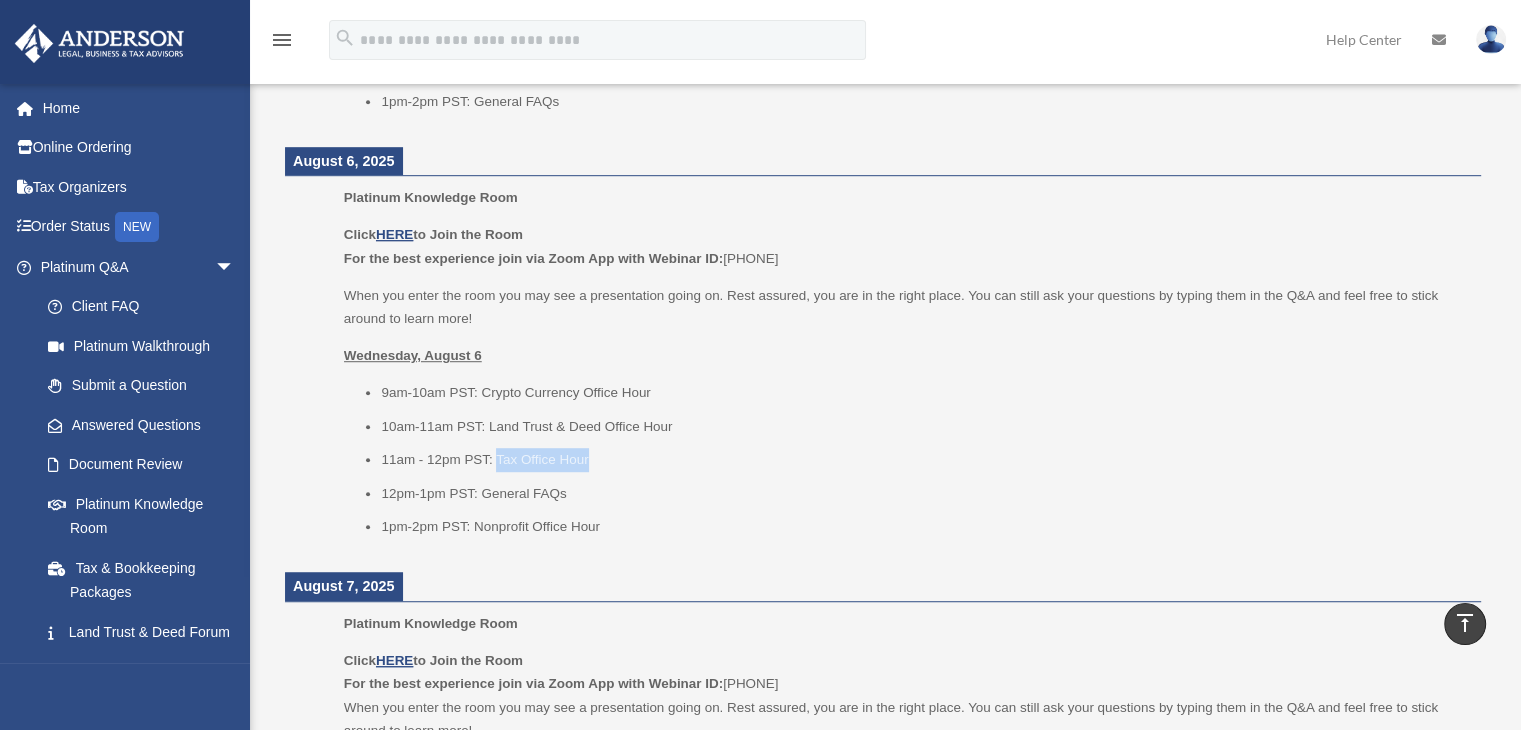 drag, startPoint x: 496, startPoint y: 459, endPoint x: 588, endPoint y: 458, distance: 92.00543 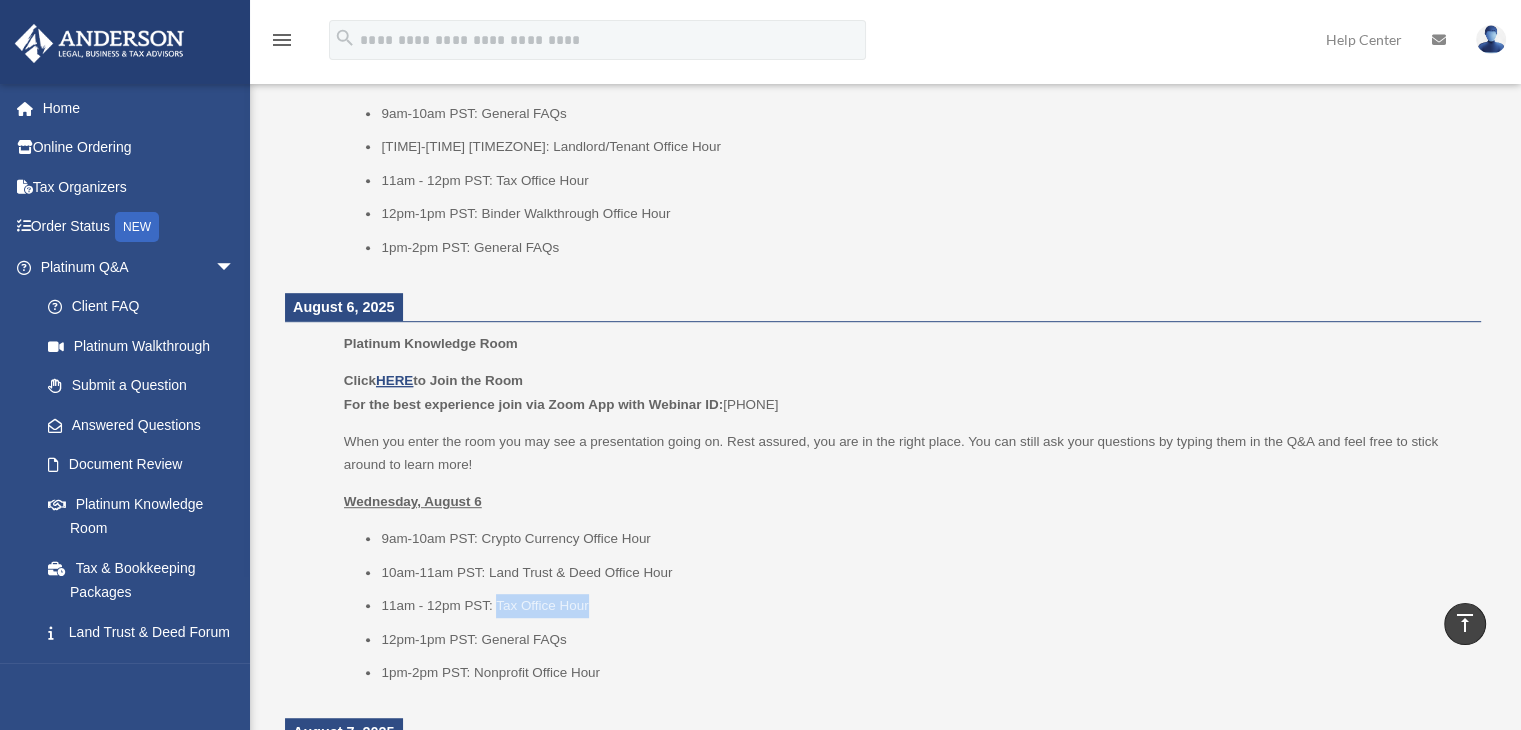 scroll, scrollTop: 1110, scrollLeft: 0, axis: vertical 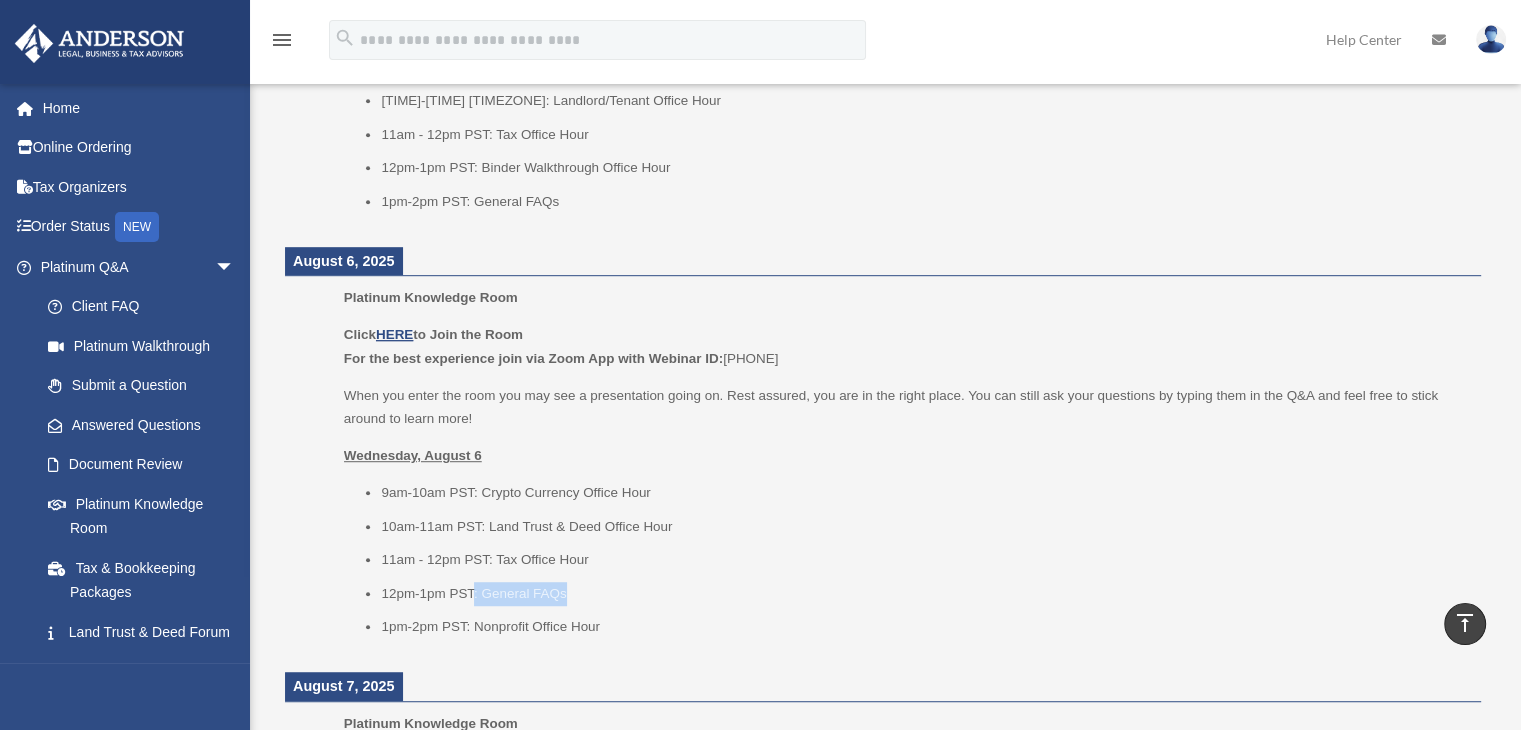 drag, startPoint x: 472, startPoint y: 593, endPoint x: 581, endPoint y: 594, distance: 109.004585 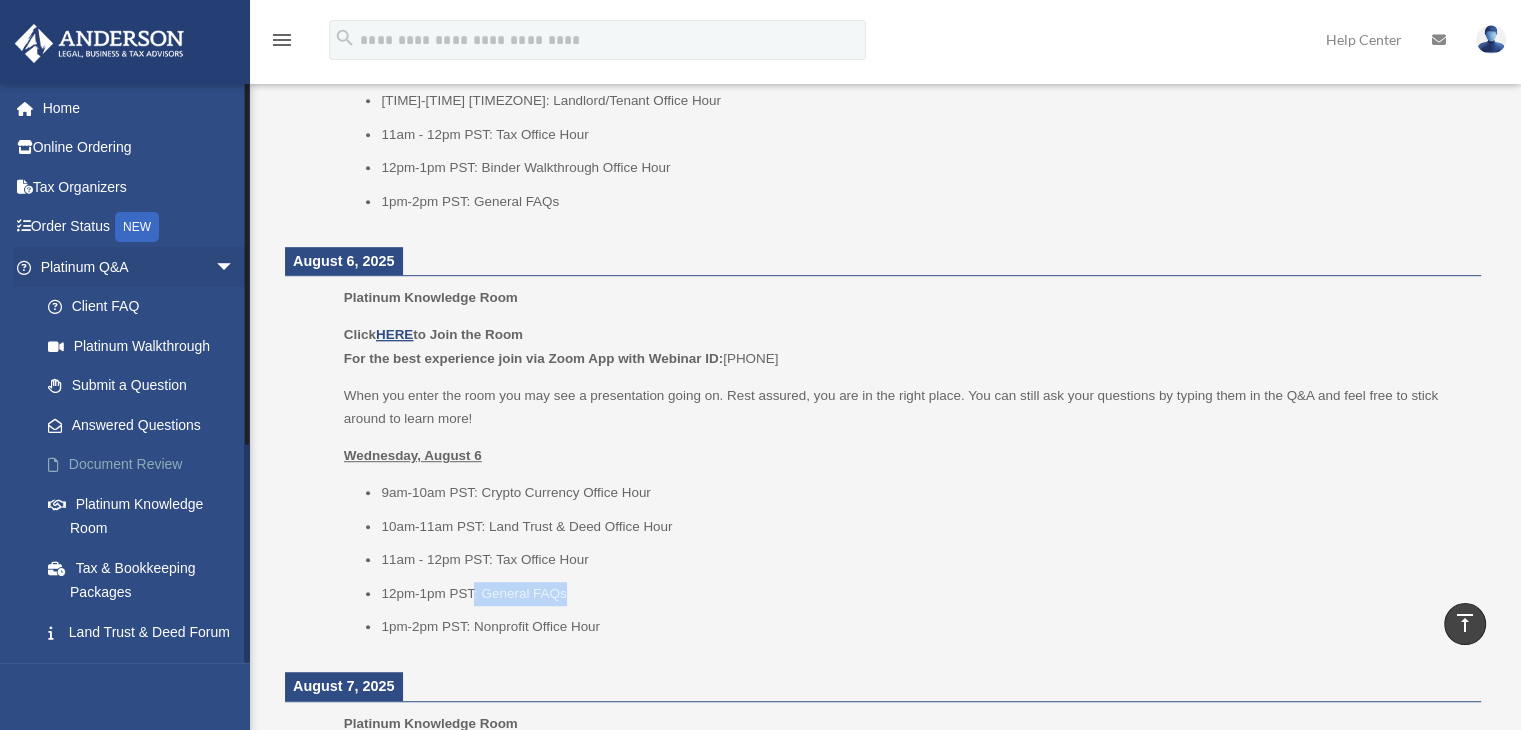 click on "Document Review" at bounding box center [146, 465] 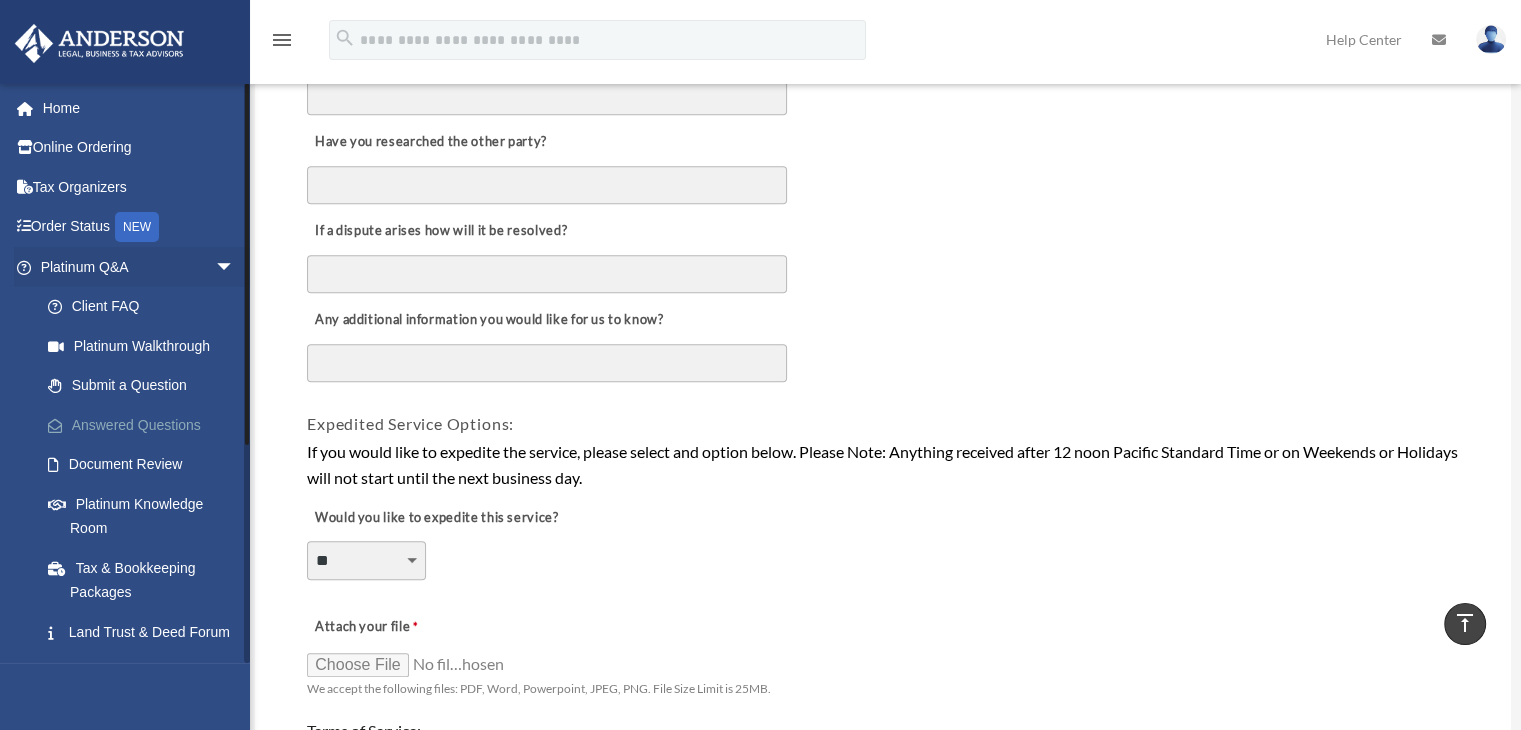 scroll, scrollTop: 1000, scrollLeft: 0, axis: vertical 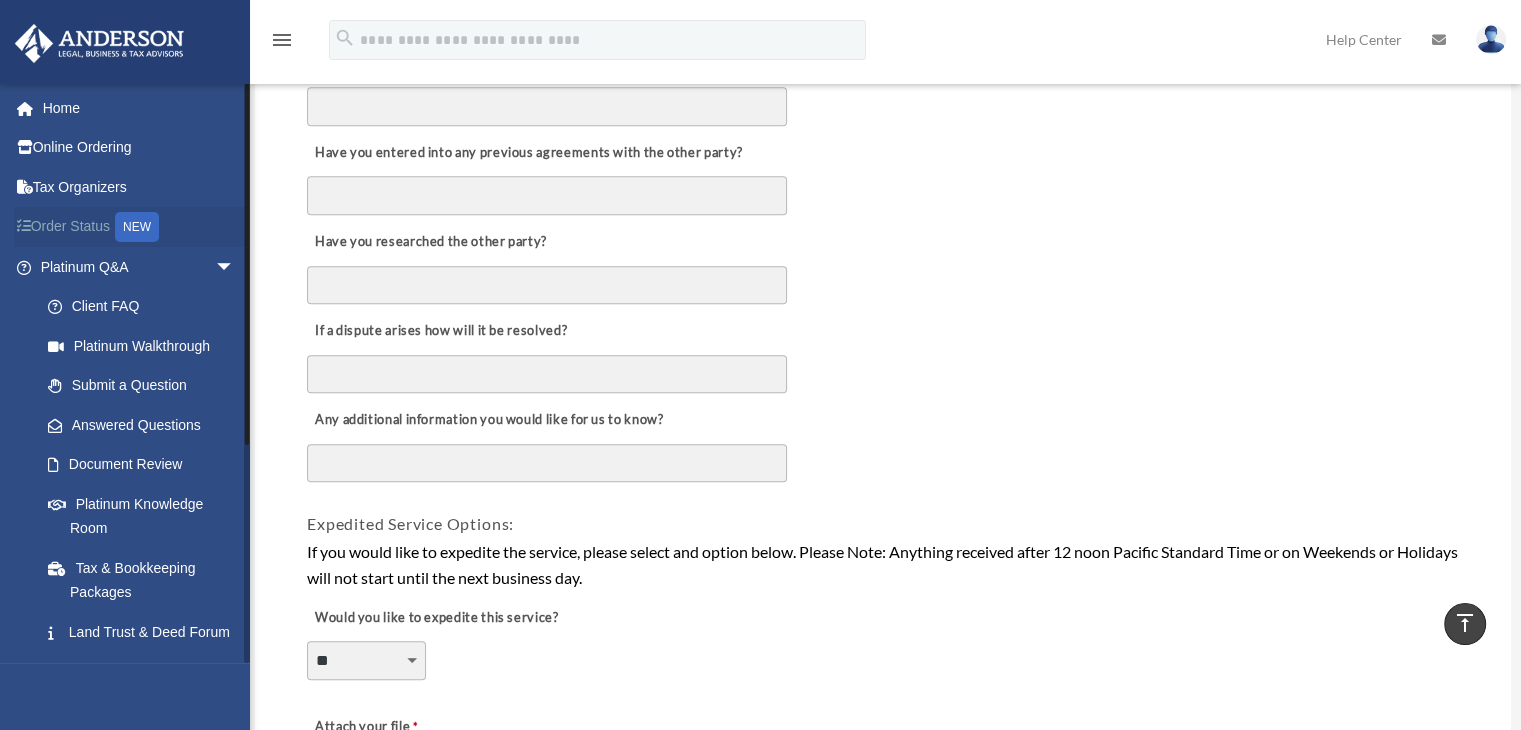 click on "Order Status  NEW" at bounding box center (139, 227) 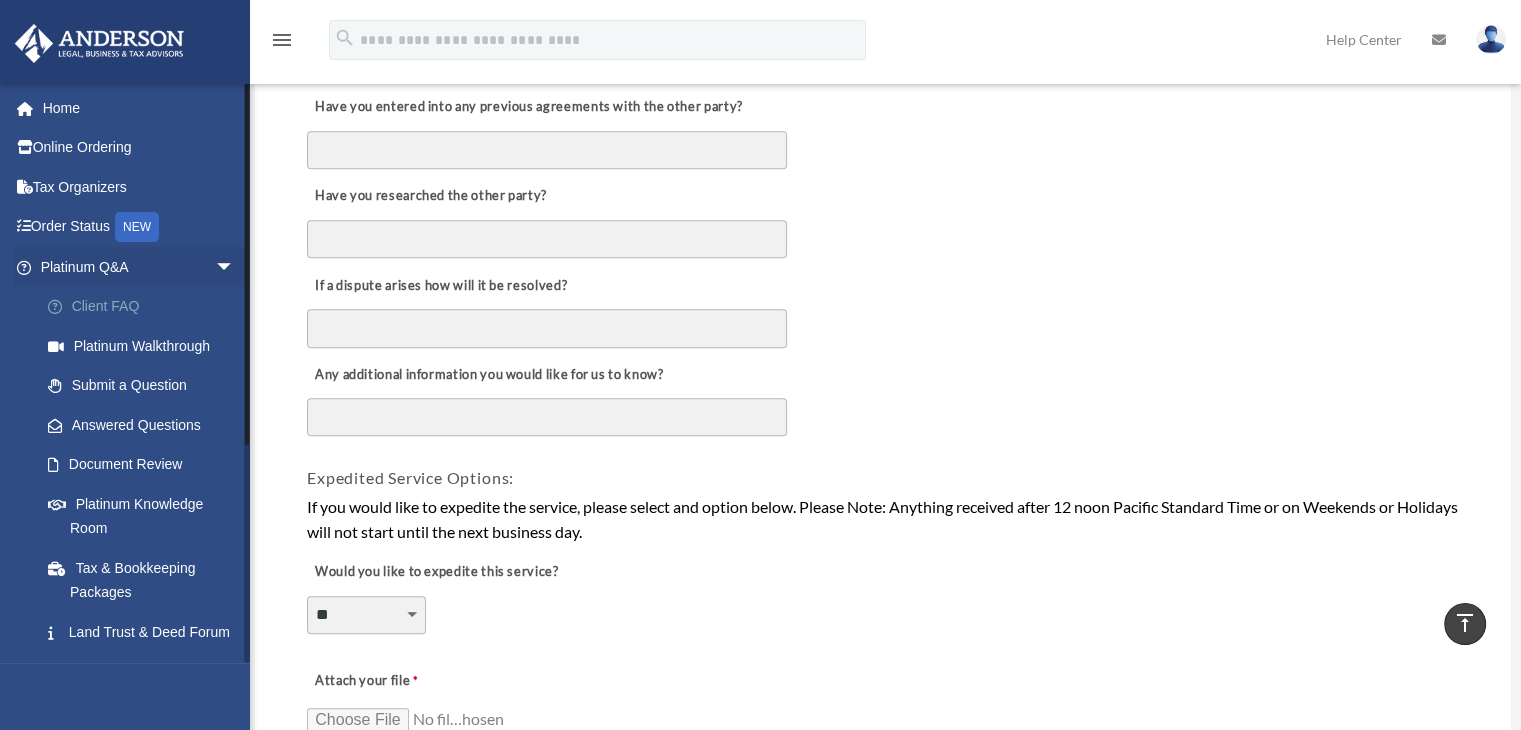 scroll, scrollTop: 1034, scrollLeft: 0, axis: vertical 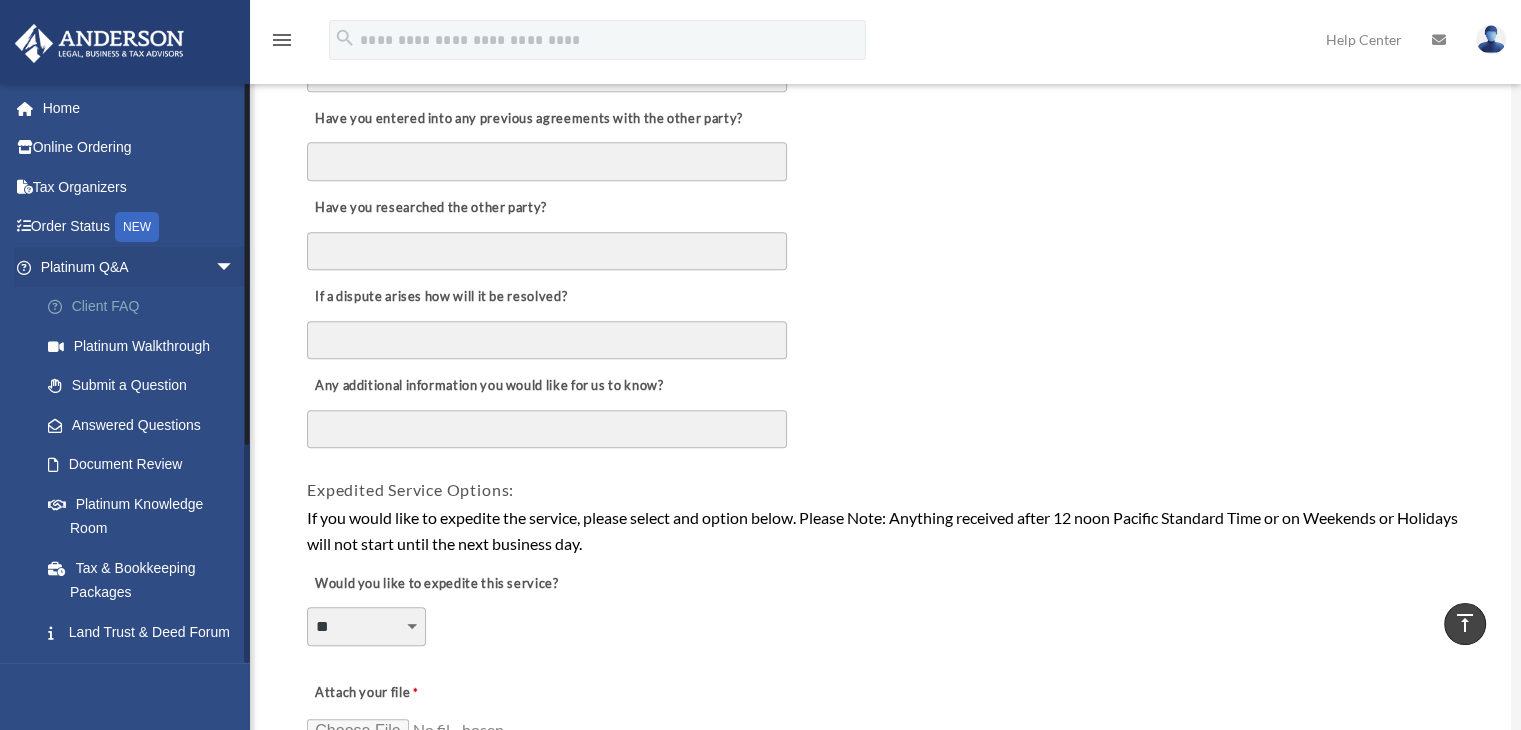 click on "Client FAQ" at bounding box center [146, 307] 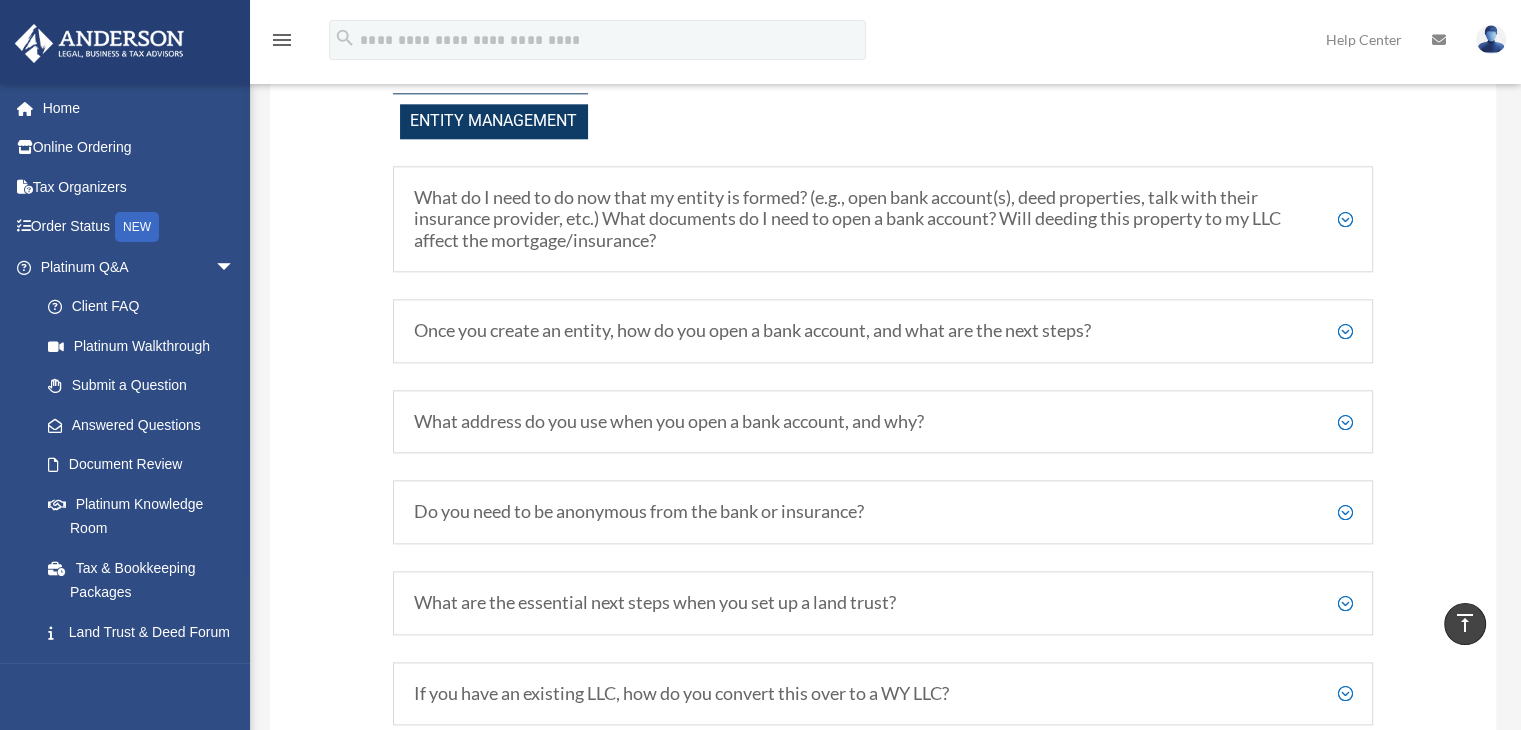 scroll, scrollTop: 2300, scrollLeft: 0, axis: vertical 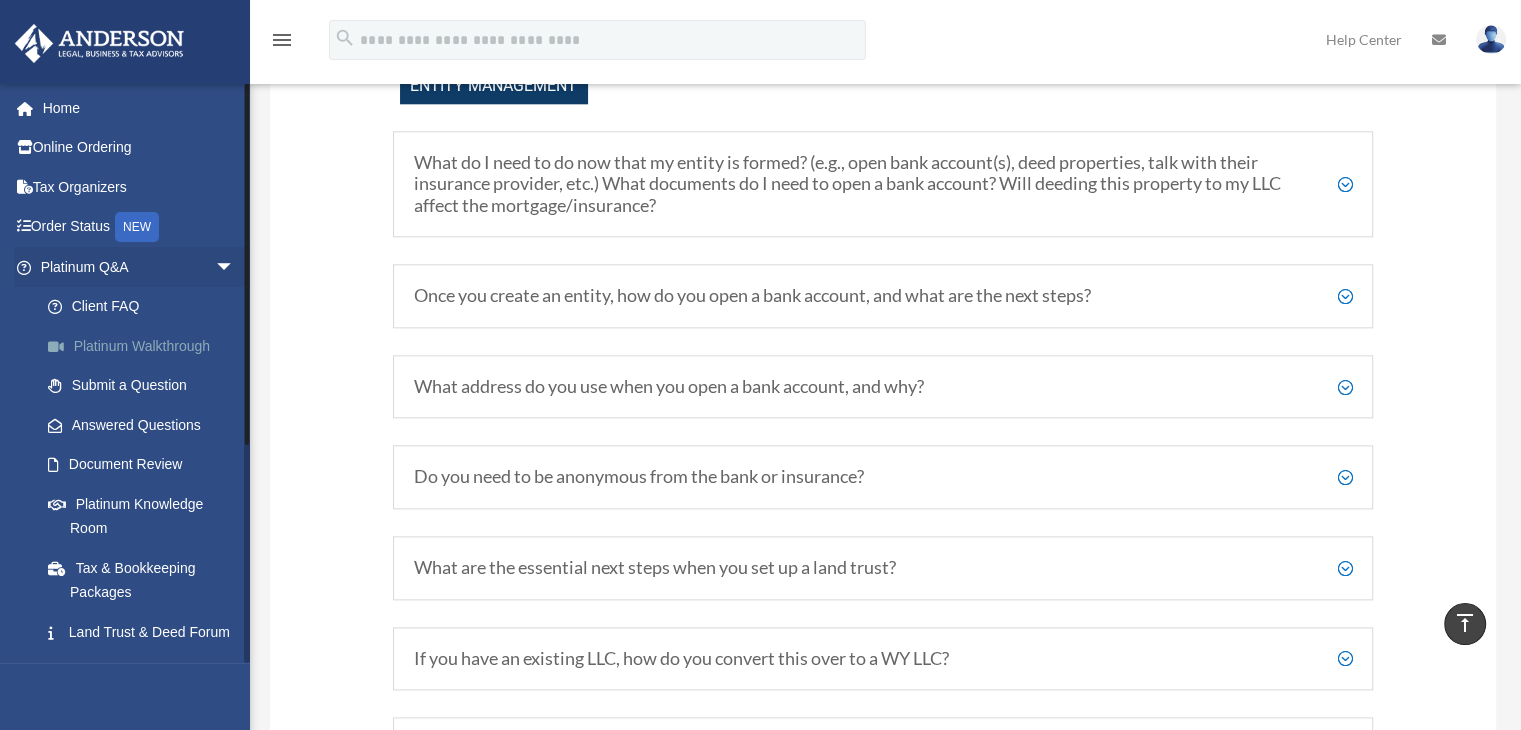 click on "Platinum Walkthrough" at bounding box center [146, 346] 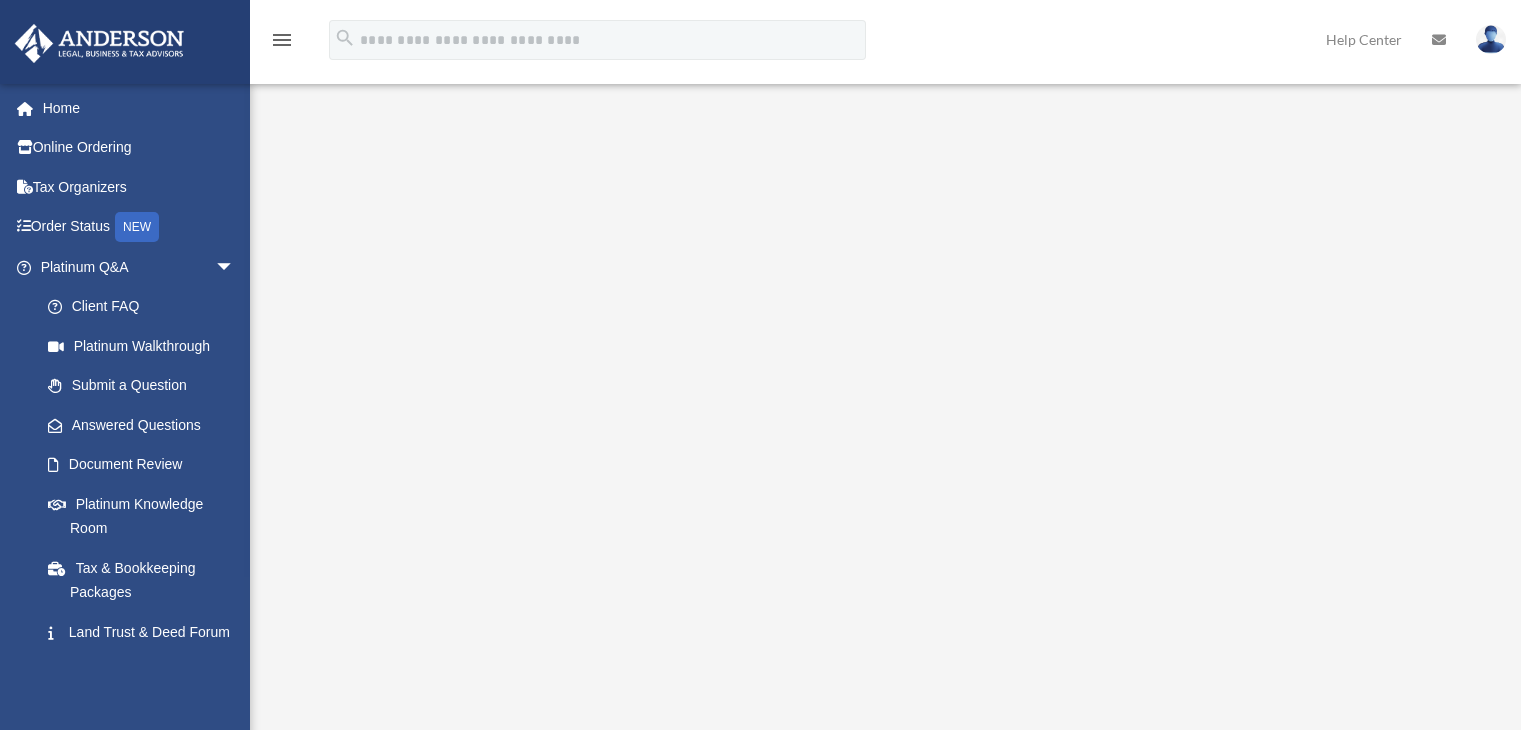 scroll, scrollTop: 0, scrollLeft: 0, axis: both 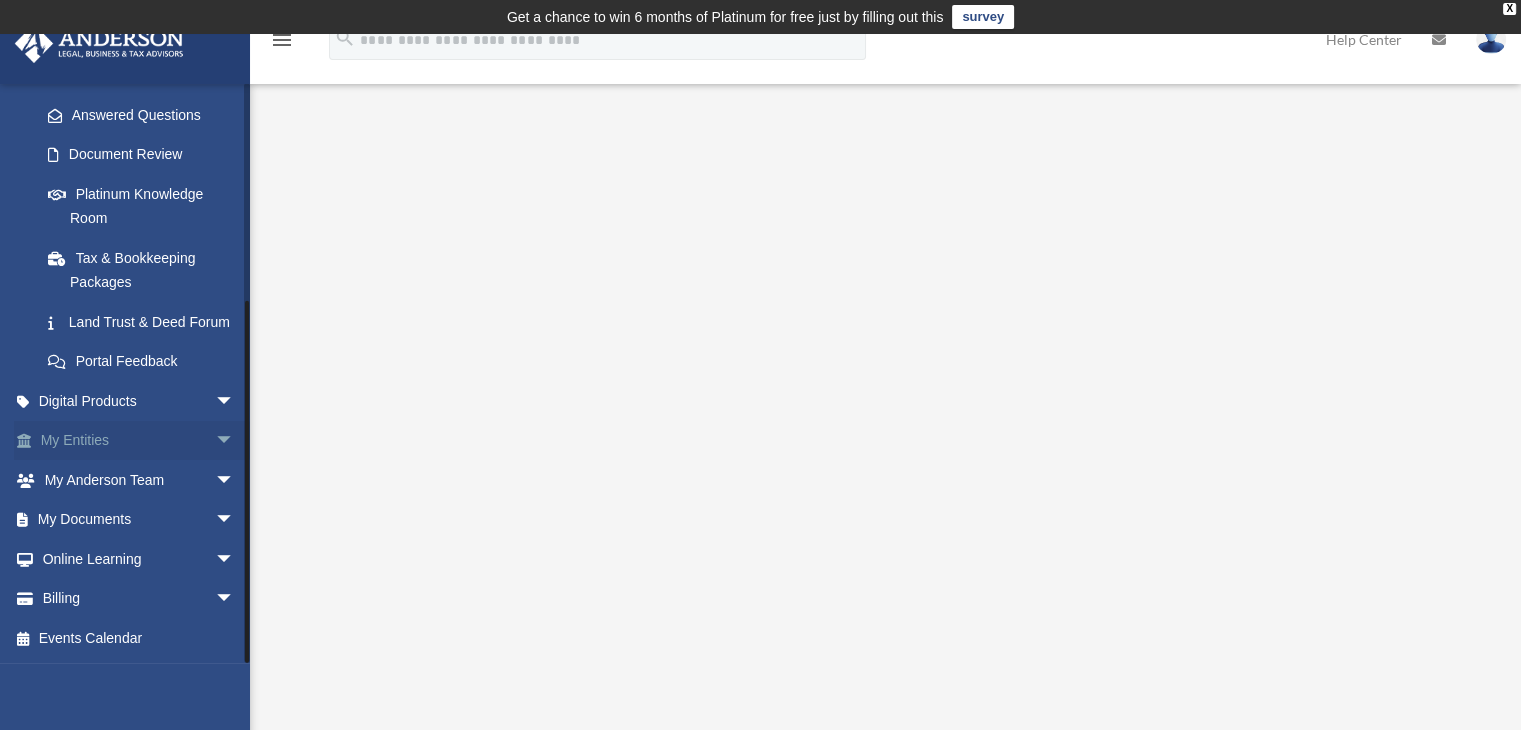 click on "arrow_drop_down" at bounding box center [235, 441] 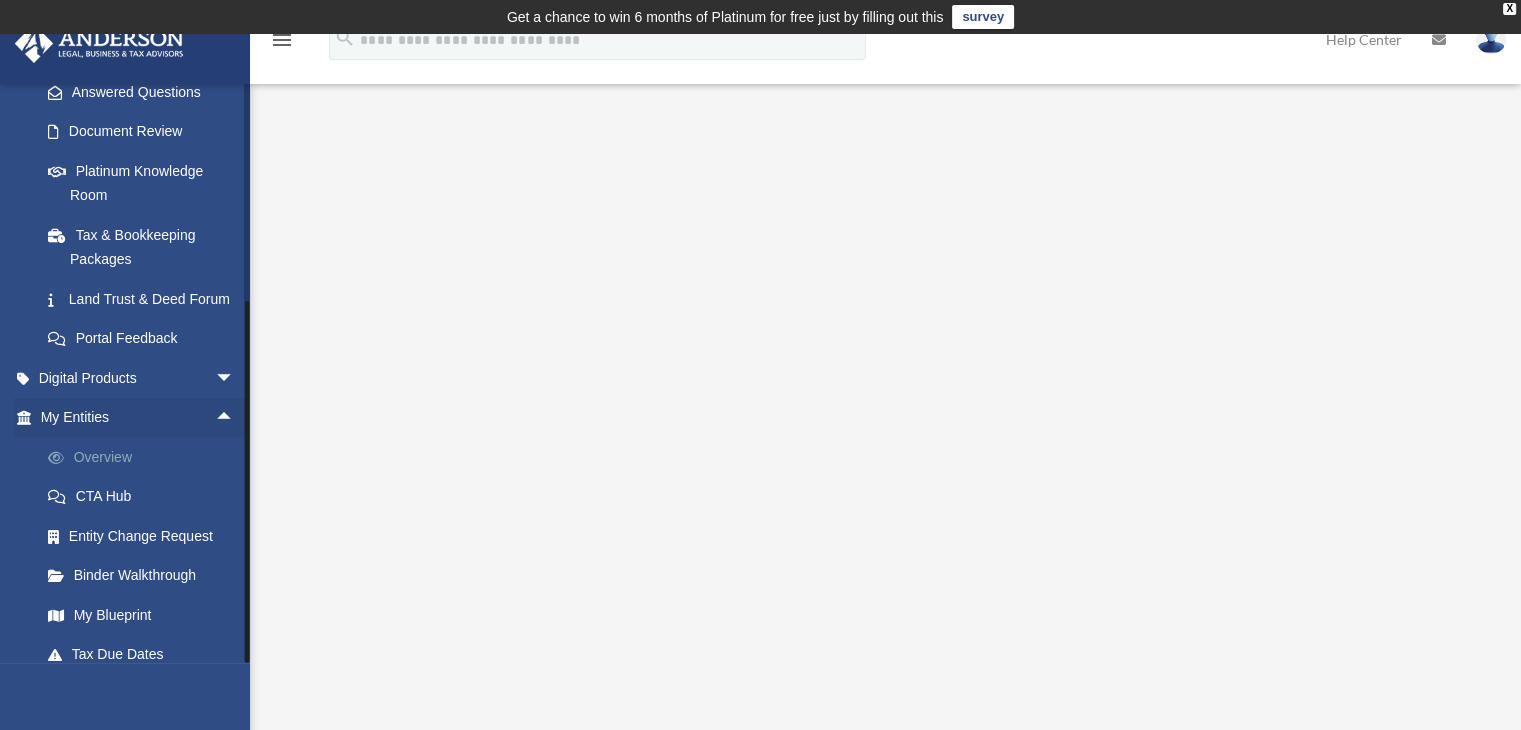 click on "Overview" at bounding box center [146, 457] 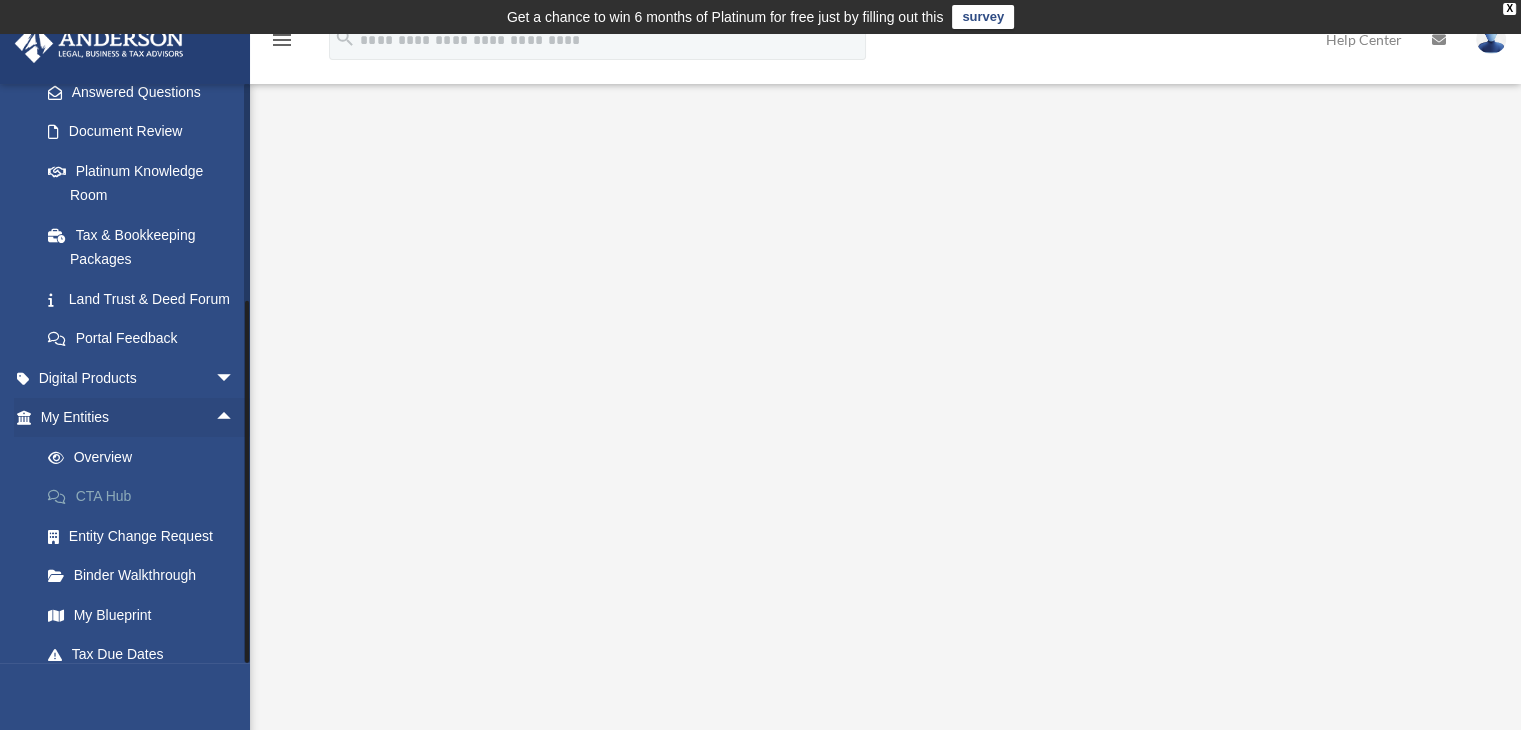 click on "CTA Hub" at bounding box center [146, 497] 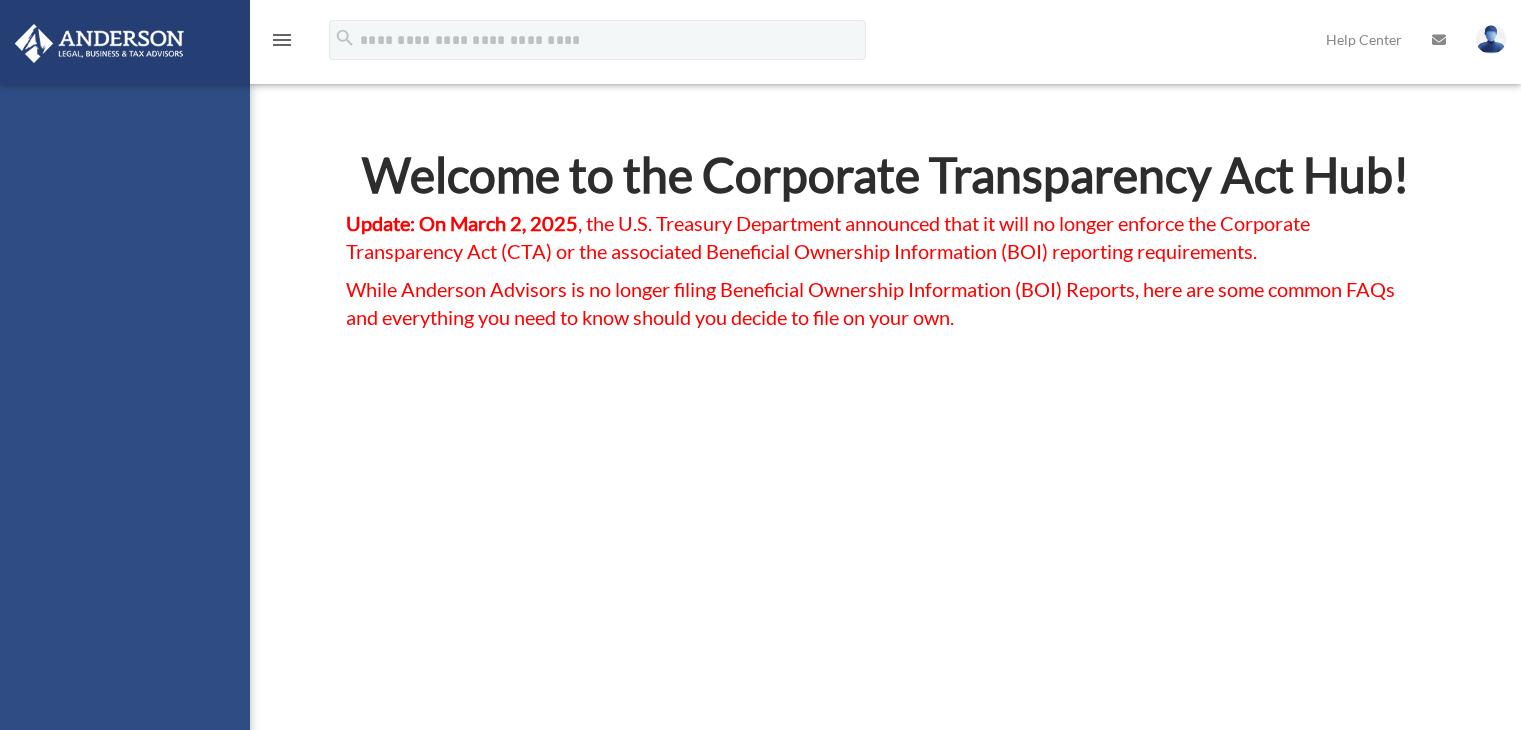 scroll, scrollTop: 0, scrollLeft: 0, axis: both 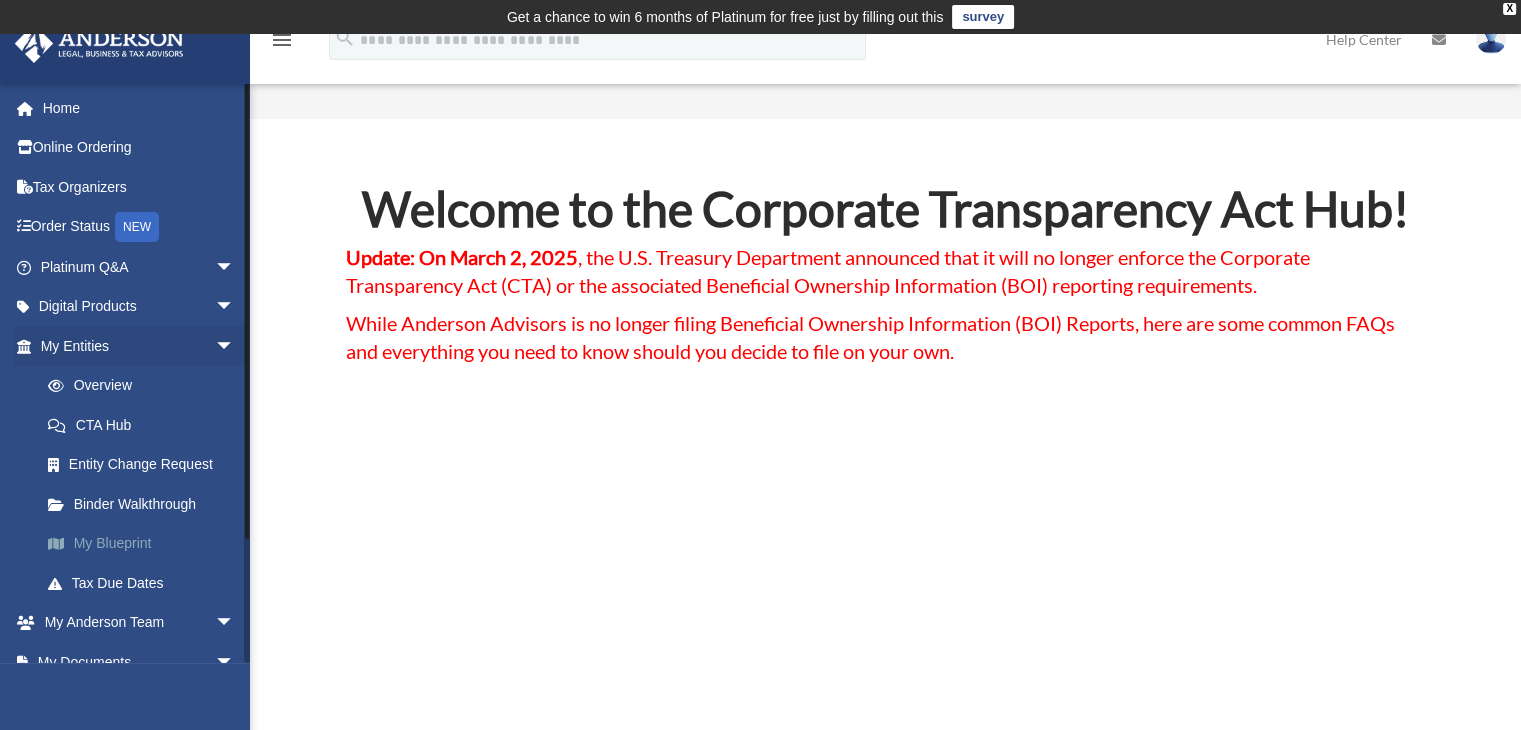 click on "My Blueprint" at bounding box center [146, 544] 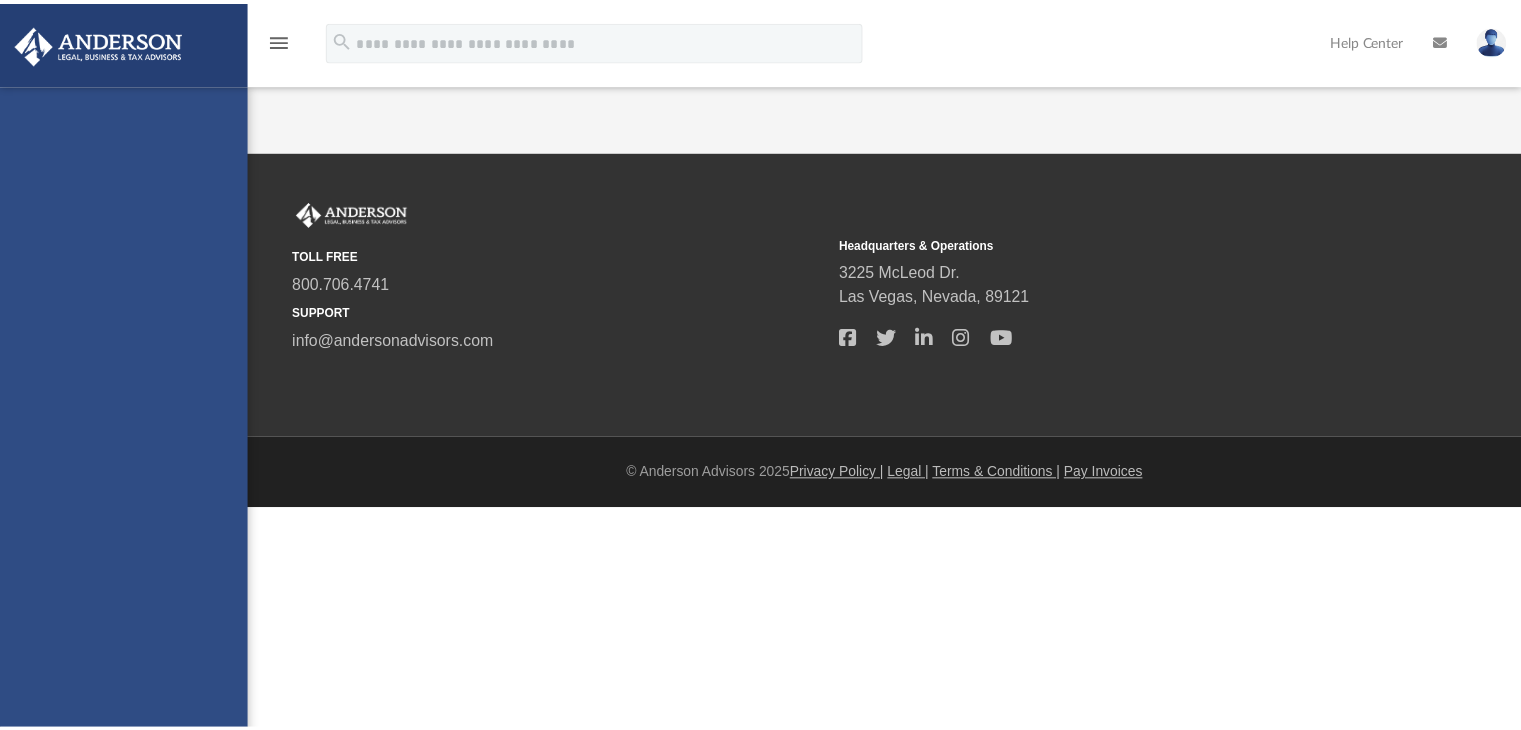 scroll, scrollTop: 0, scrollLeft: 0, axis: both 